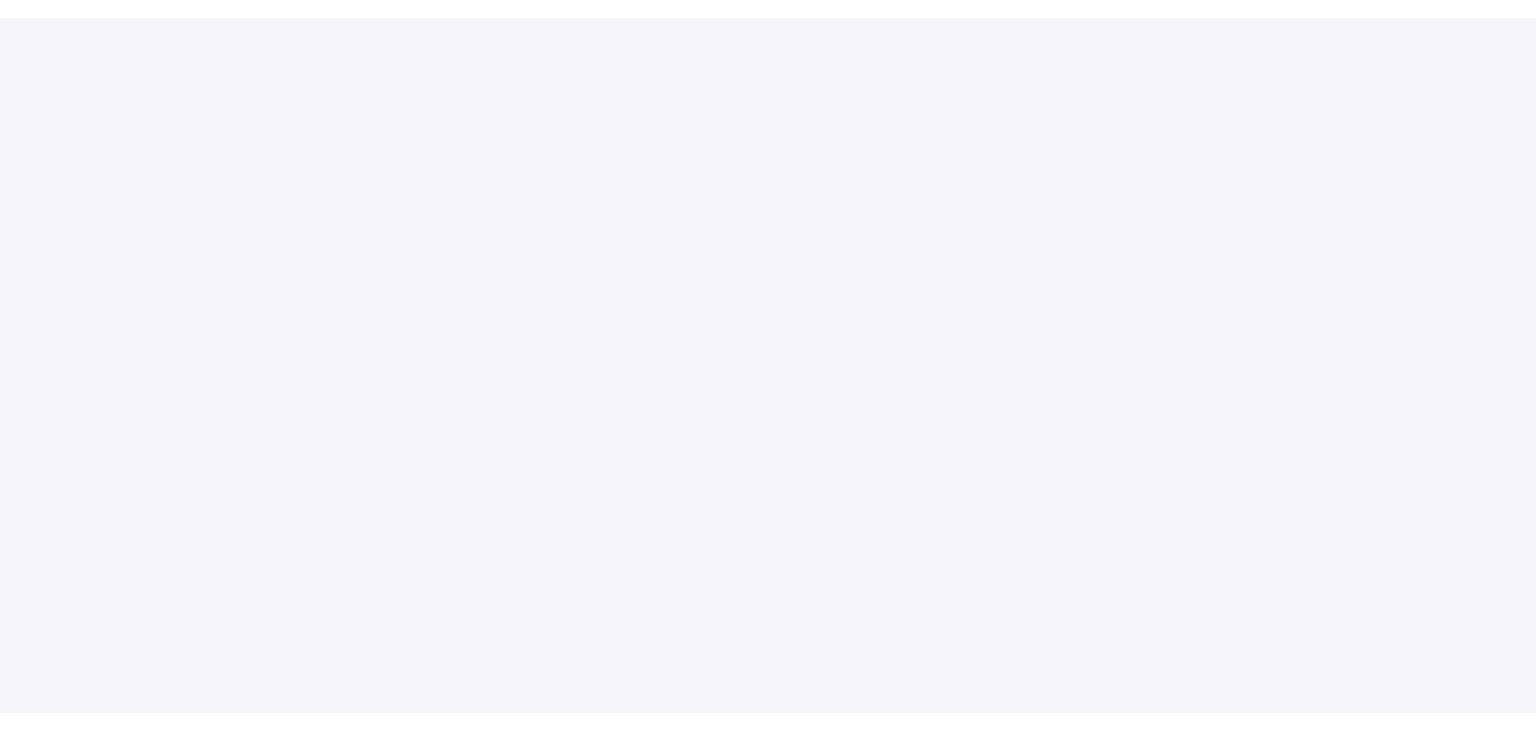 scroll, scrollTop: 0, scrollLeft: 0, axis: both 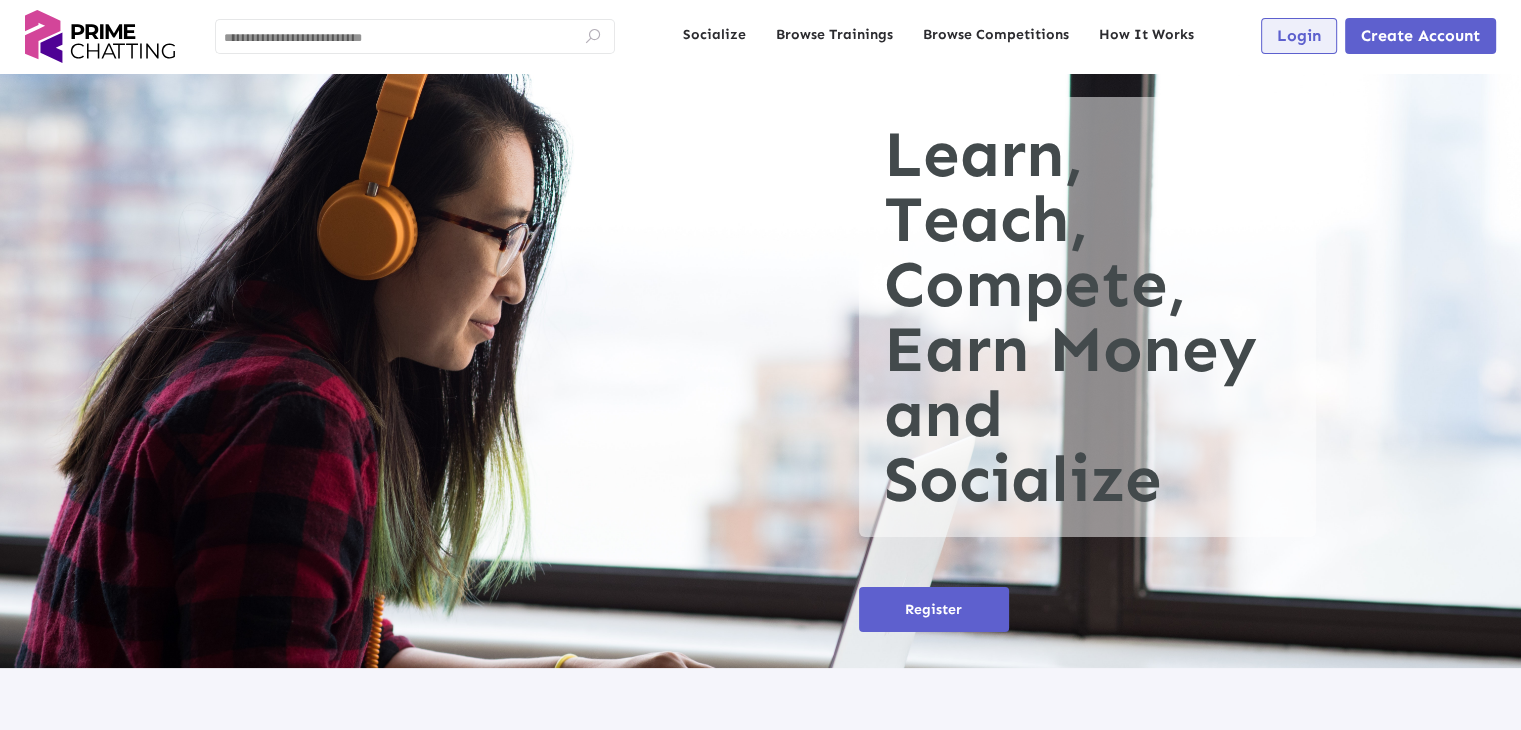 click on "Login" at bounding box center [1299, 36] 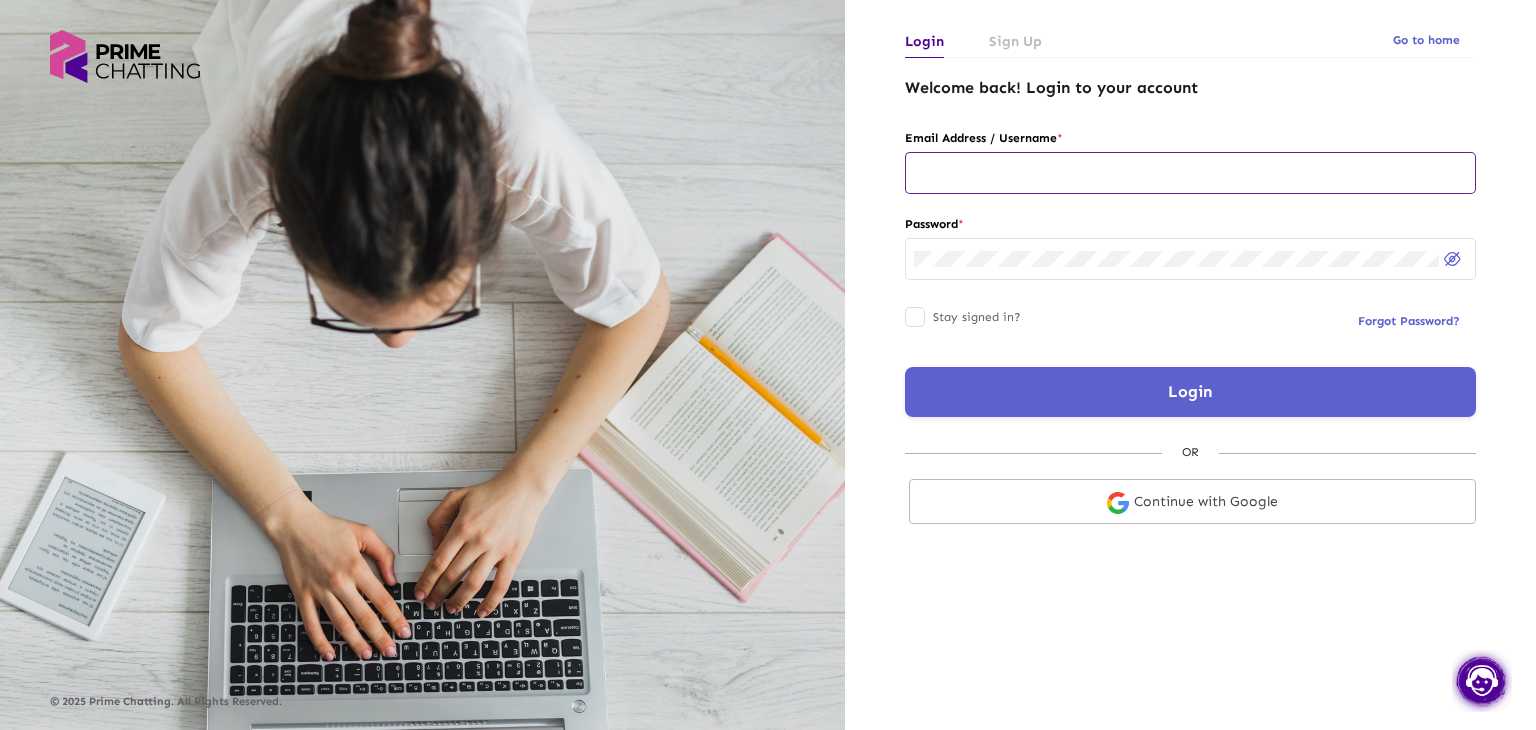 click at bounding box center (1190, 173) 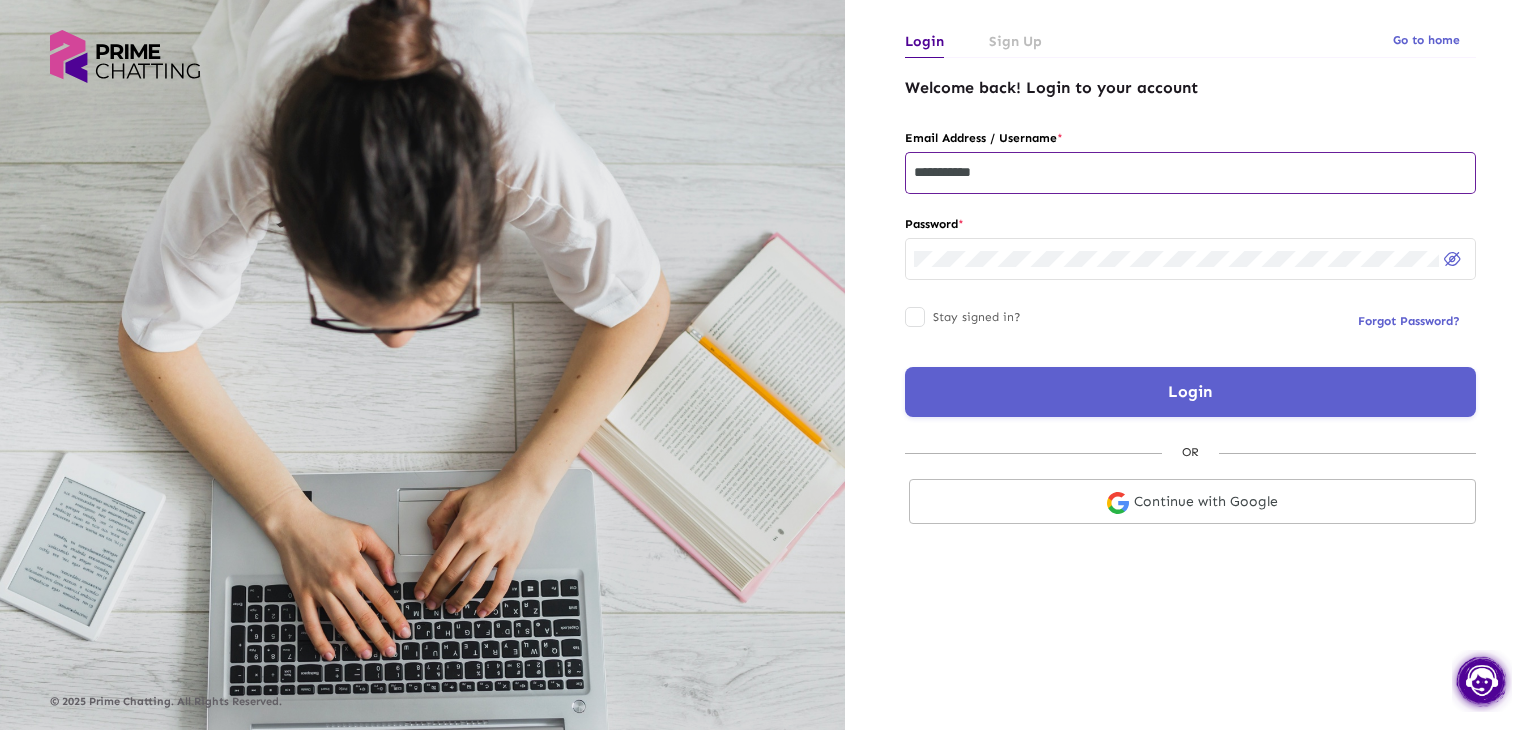 click on "Login" 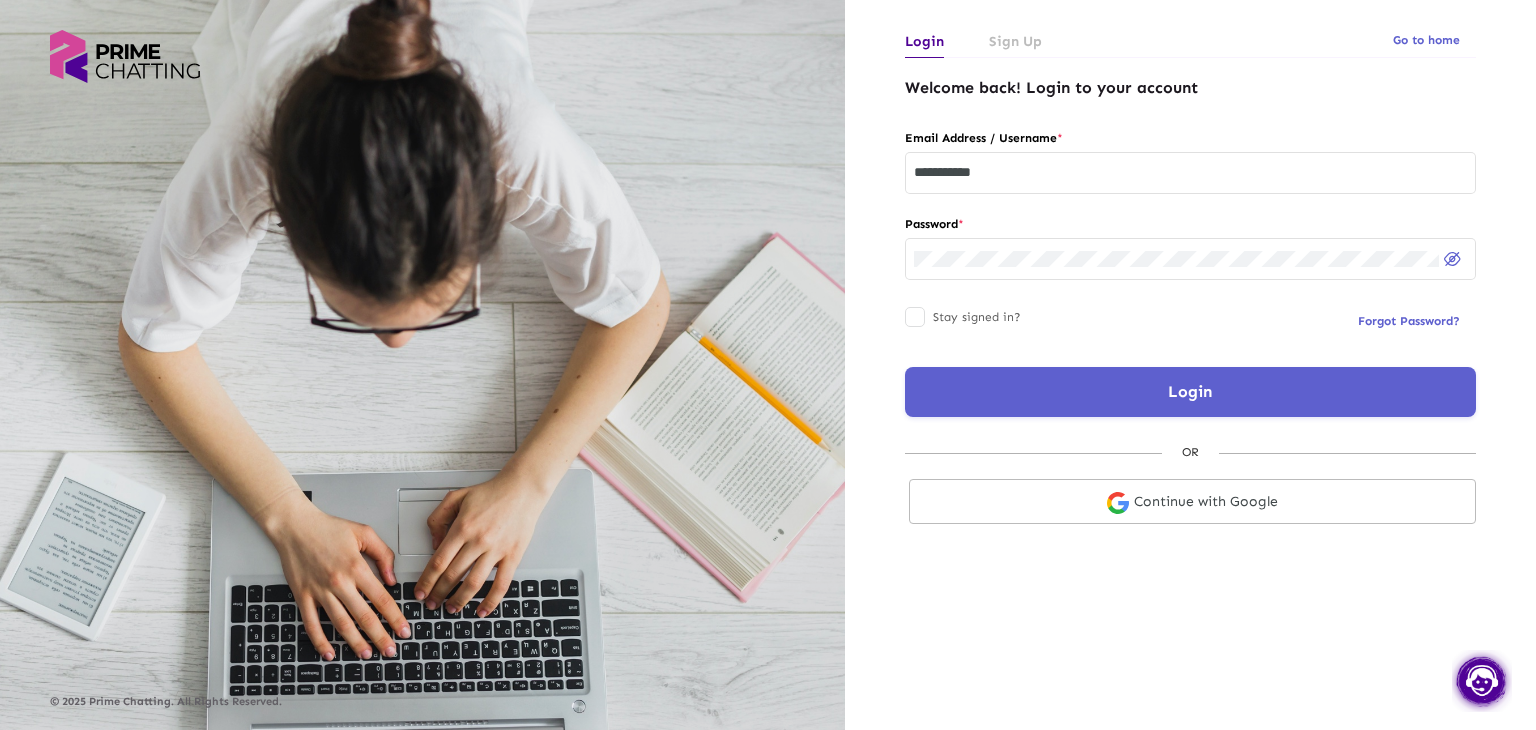 scroll, scrollTop: 0, scrollLeft: 0, axis: both 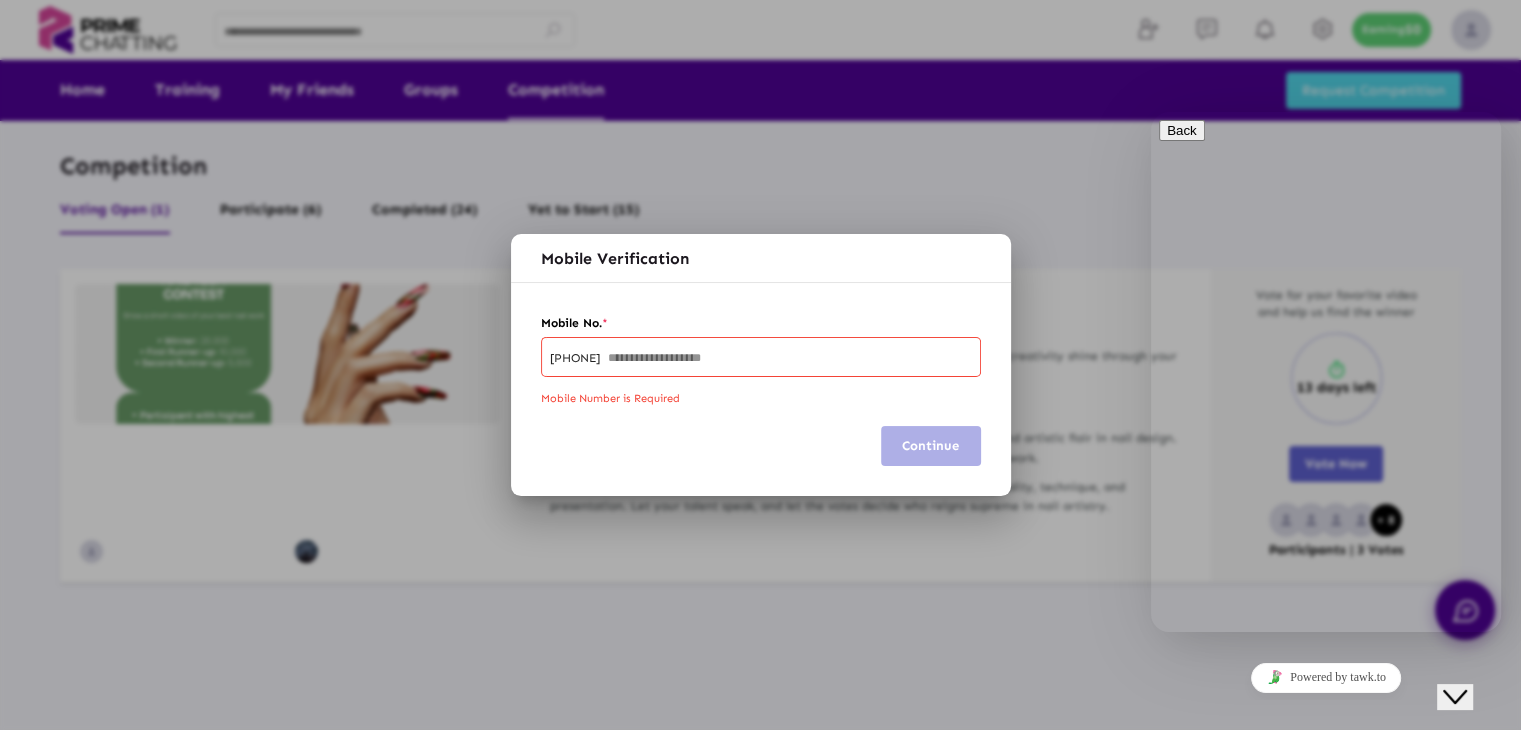 click on "Mobile Verification Mobile No. * +234  Mobile Number is Required Continue" at bounding box center [760, 365] 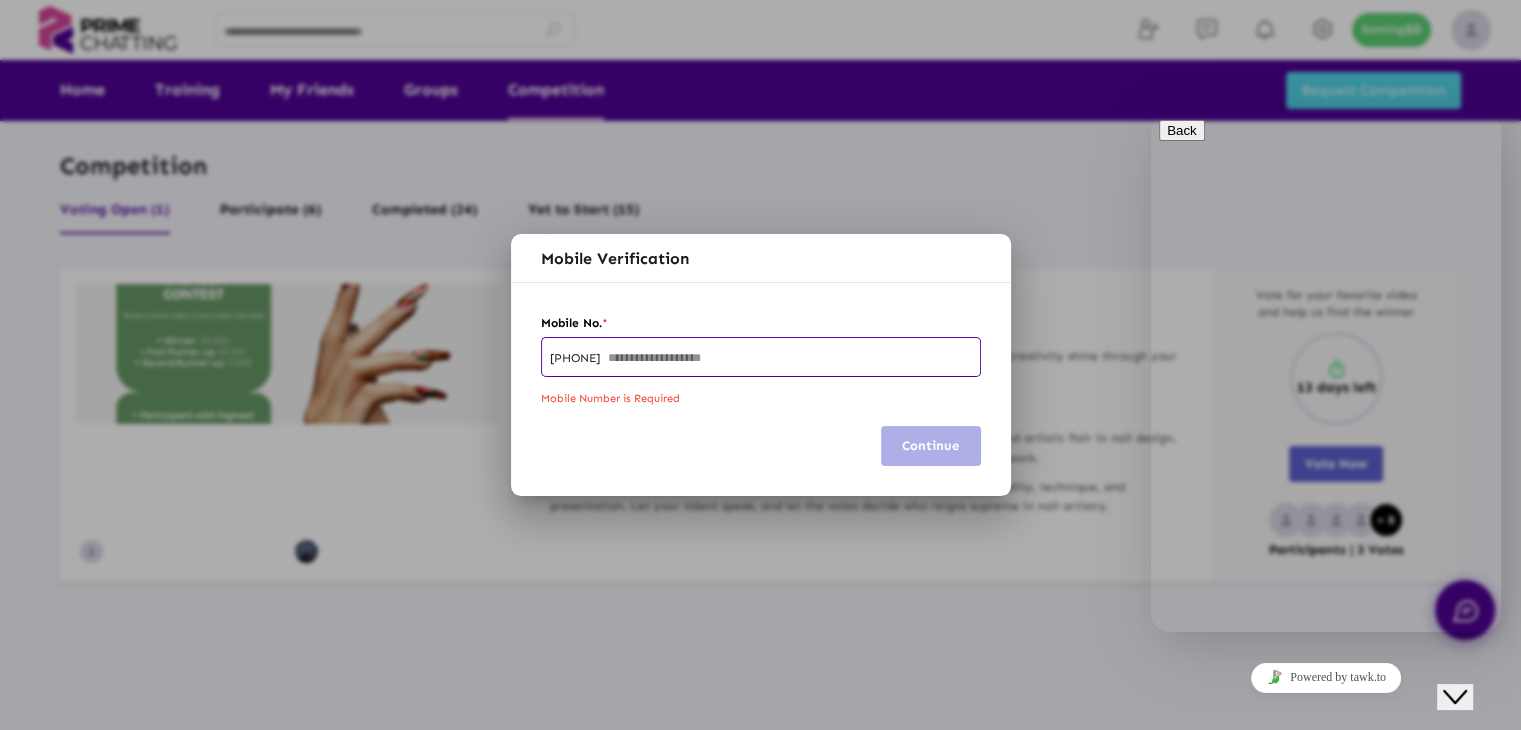 click at bounding box center [790, 358] 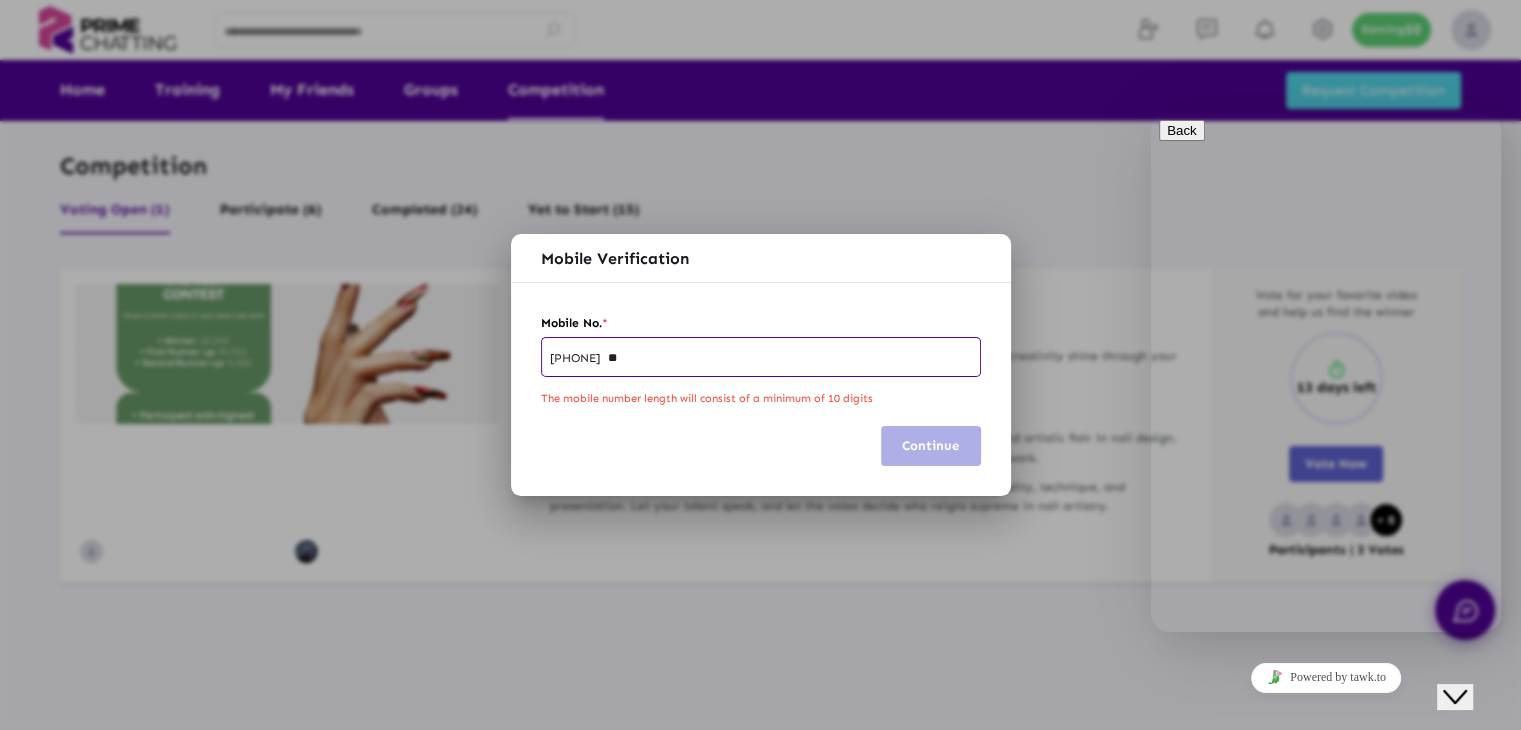 type on "*" 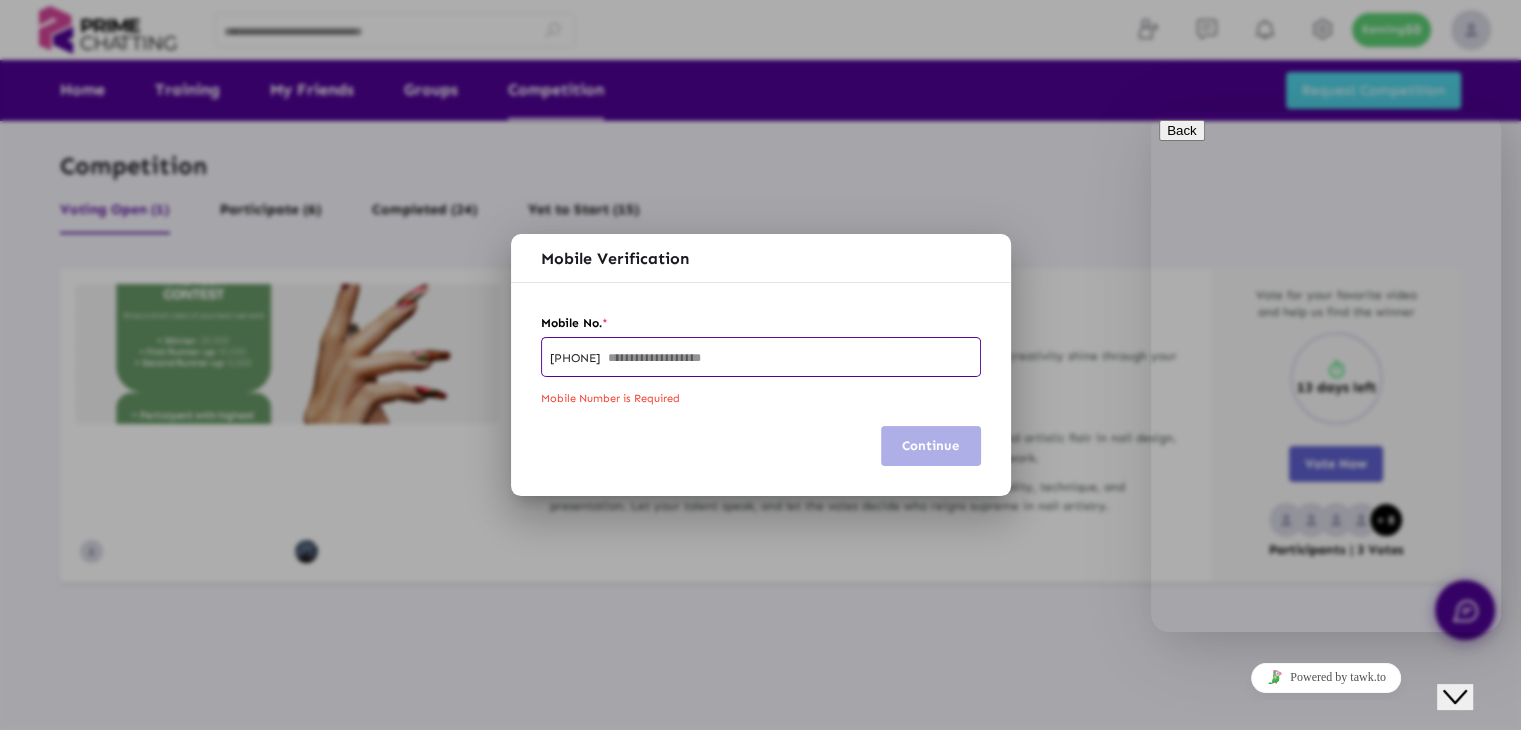 click on "+234" at bounding box center [761, 356] 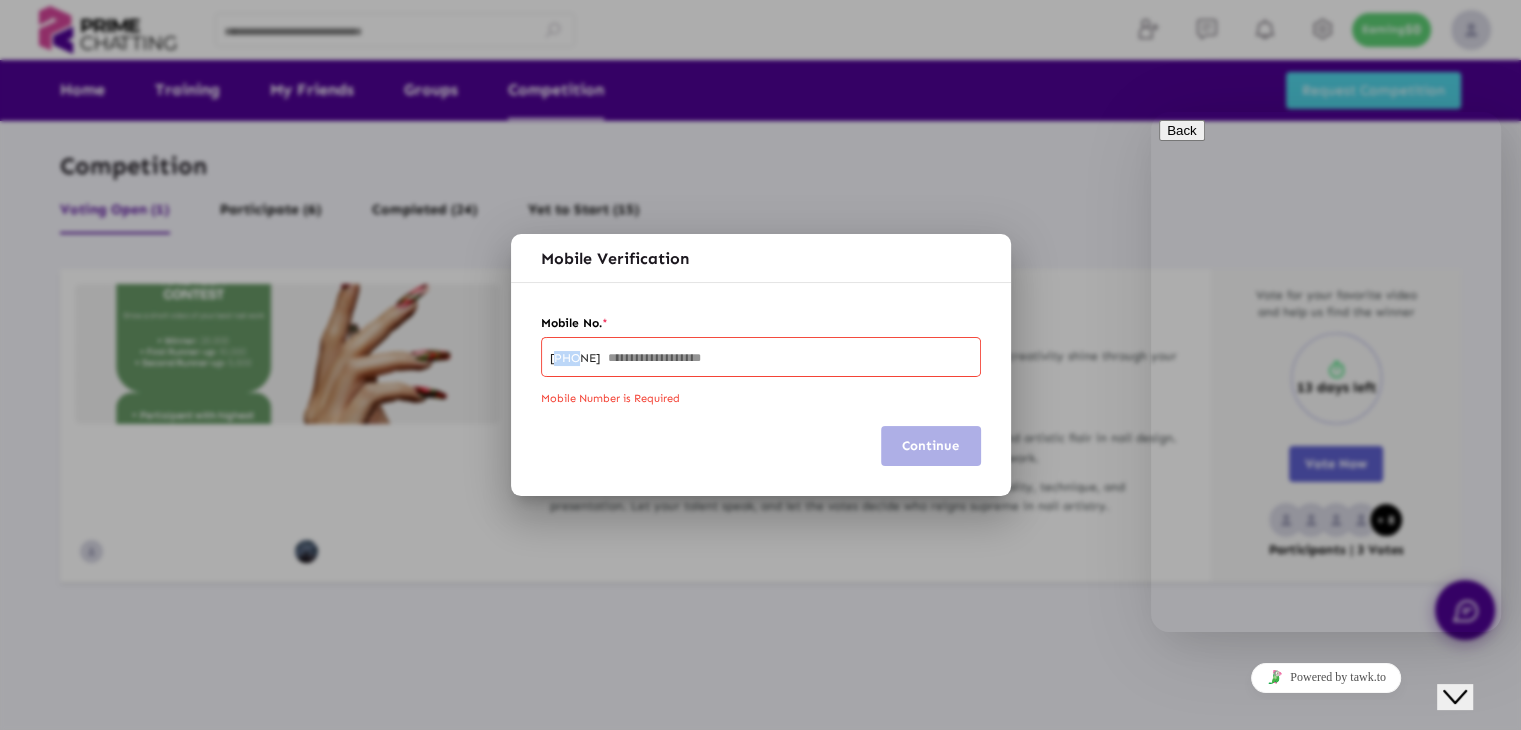 click on "+234" at bounding box center [579, 359] 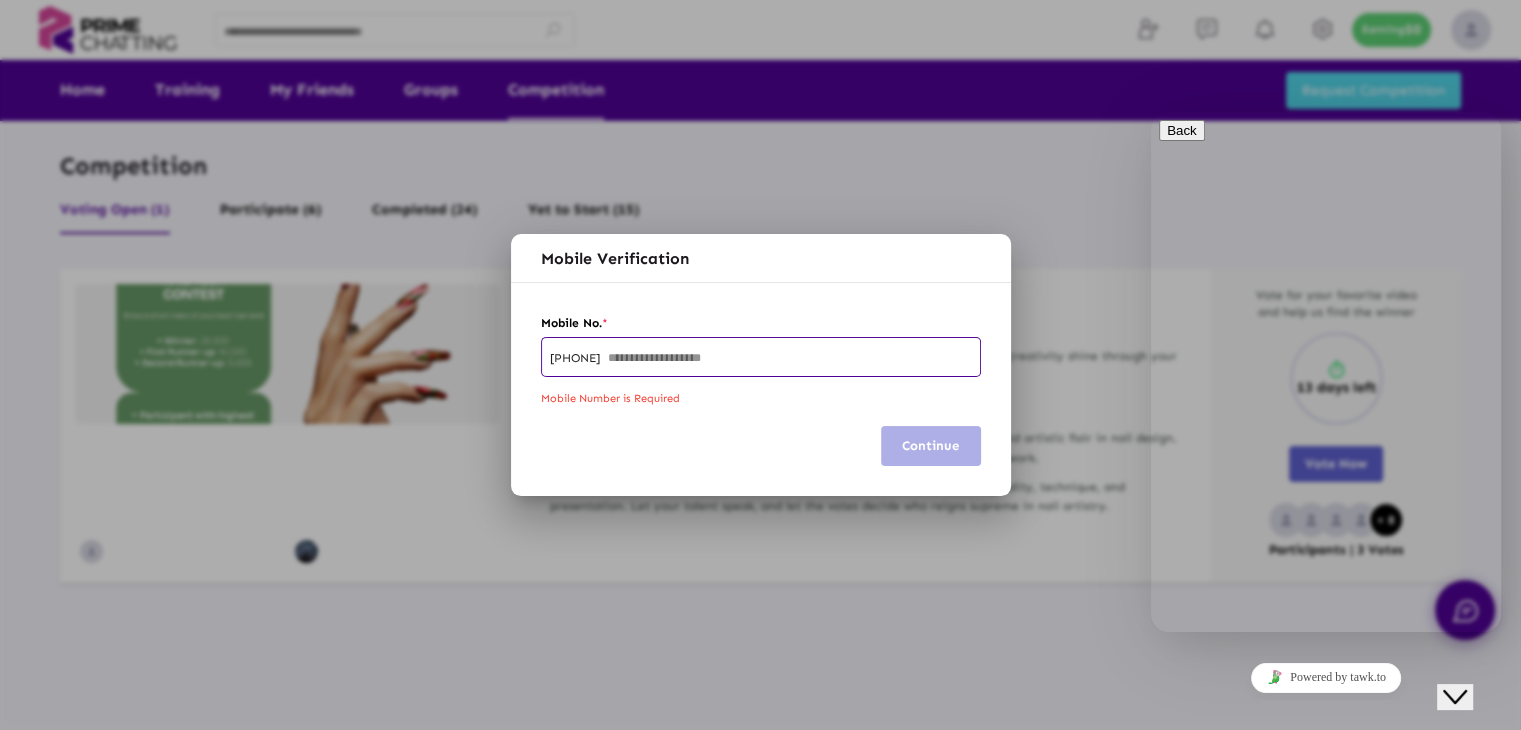 click on "+234" at bounding box center (761, 356) 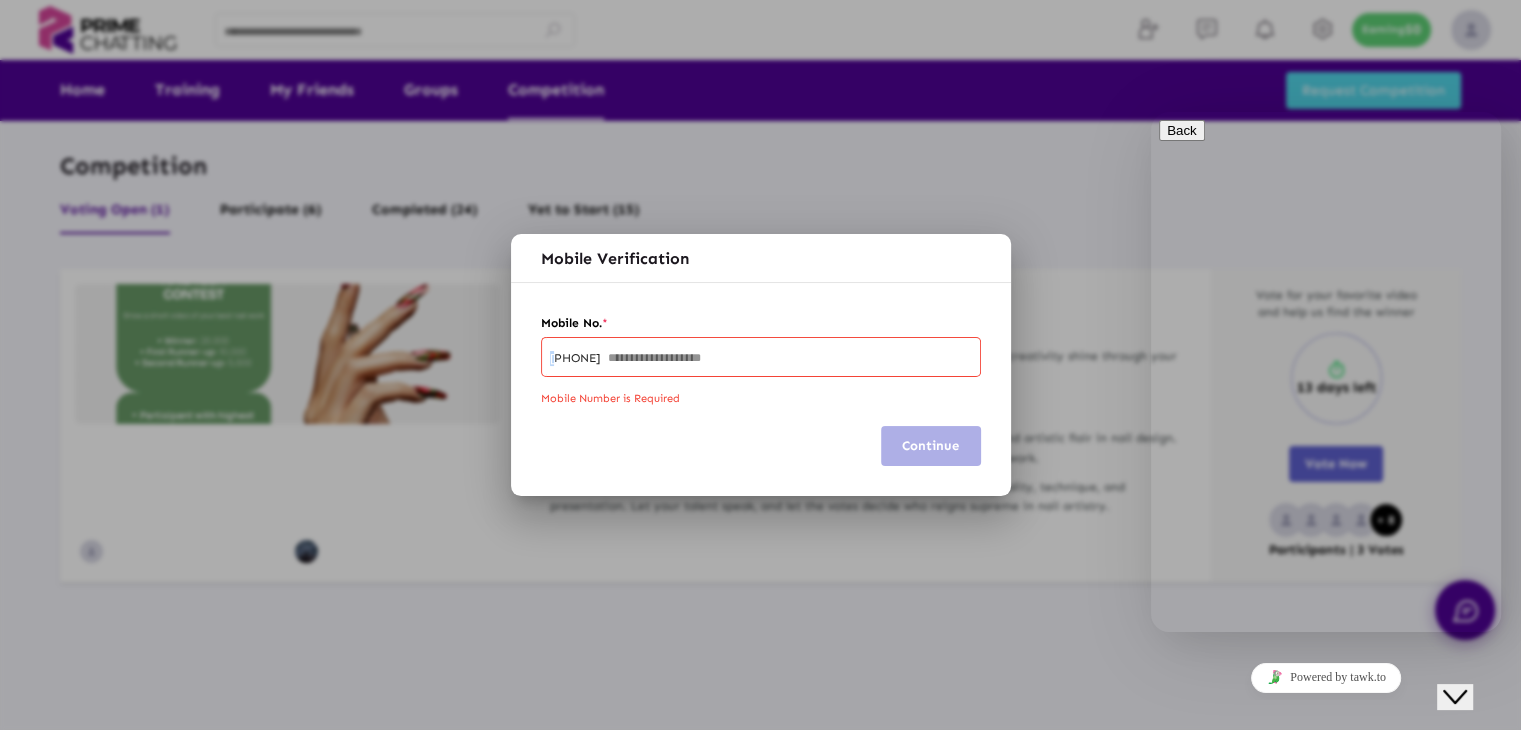 click on "+234" at bounding box center [761, 356] 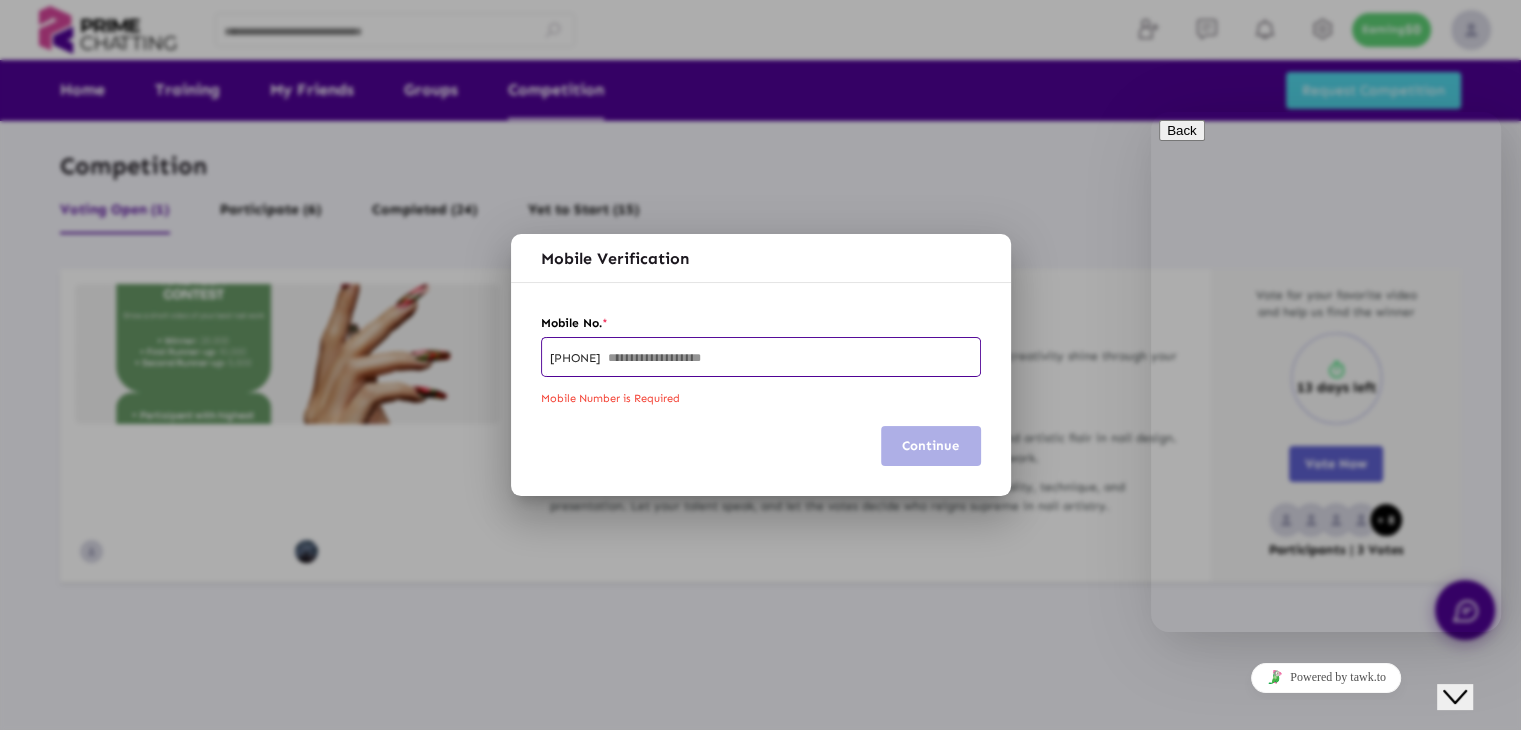 click on "Mobile No. * +234  Mobile Number is Required Continue" at bounding box center (761, 389) 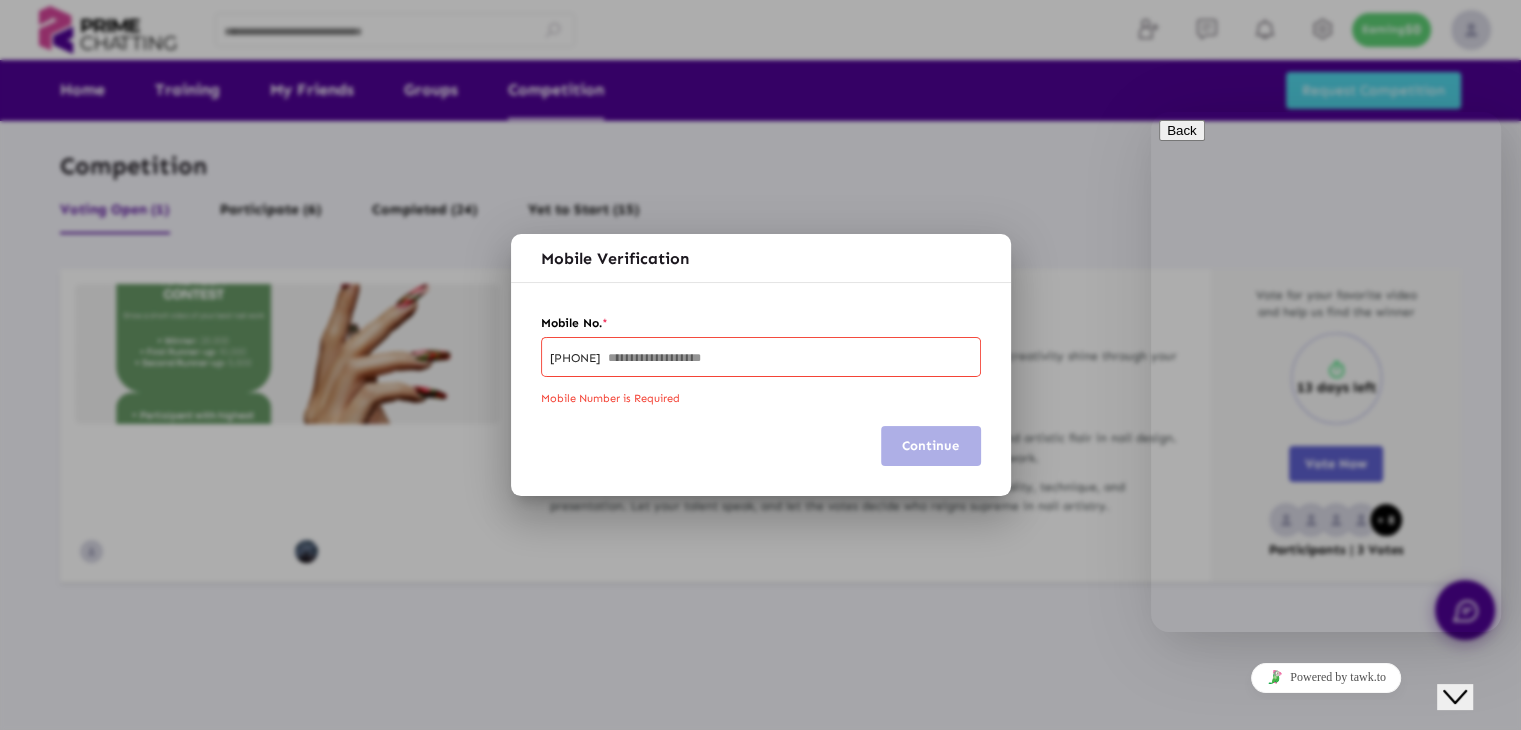 click at bounding box center (760, 365) 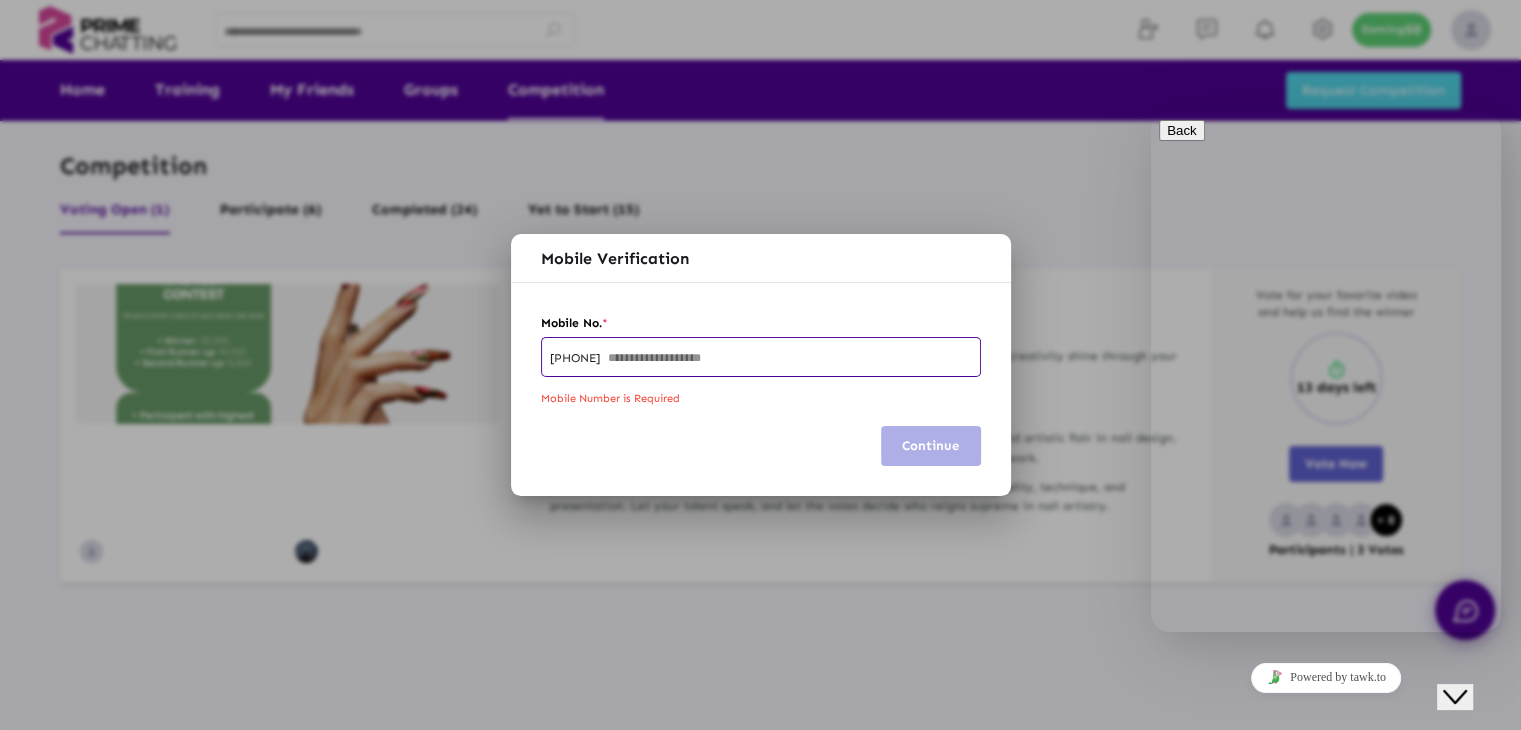 click on "+234" at bounding box center [579, 359] 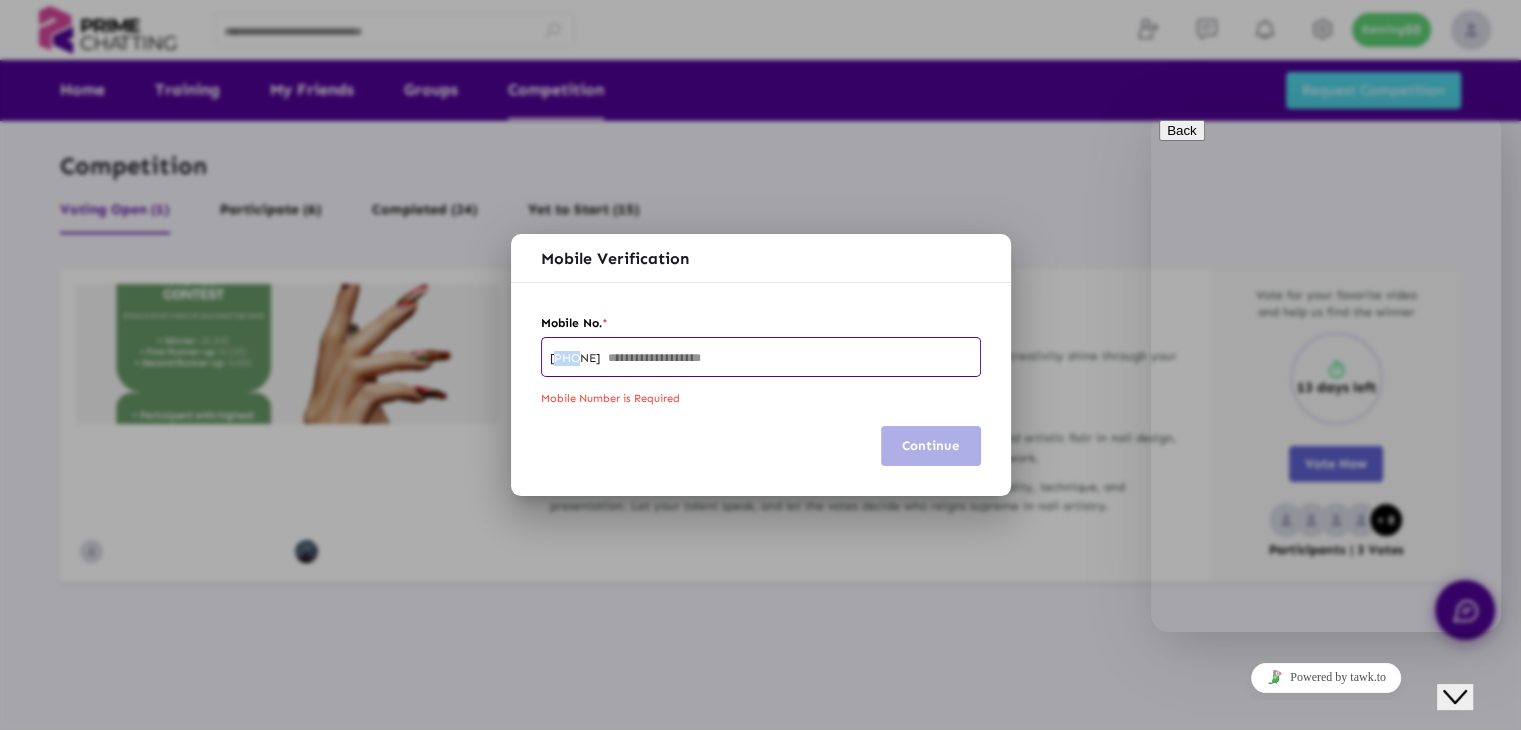 click on "+234" at bounding box center (579, 359) 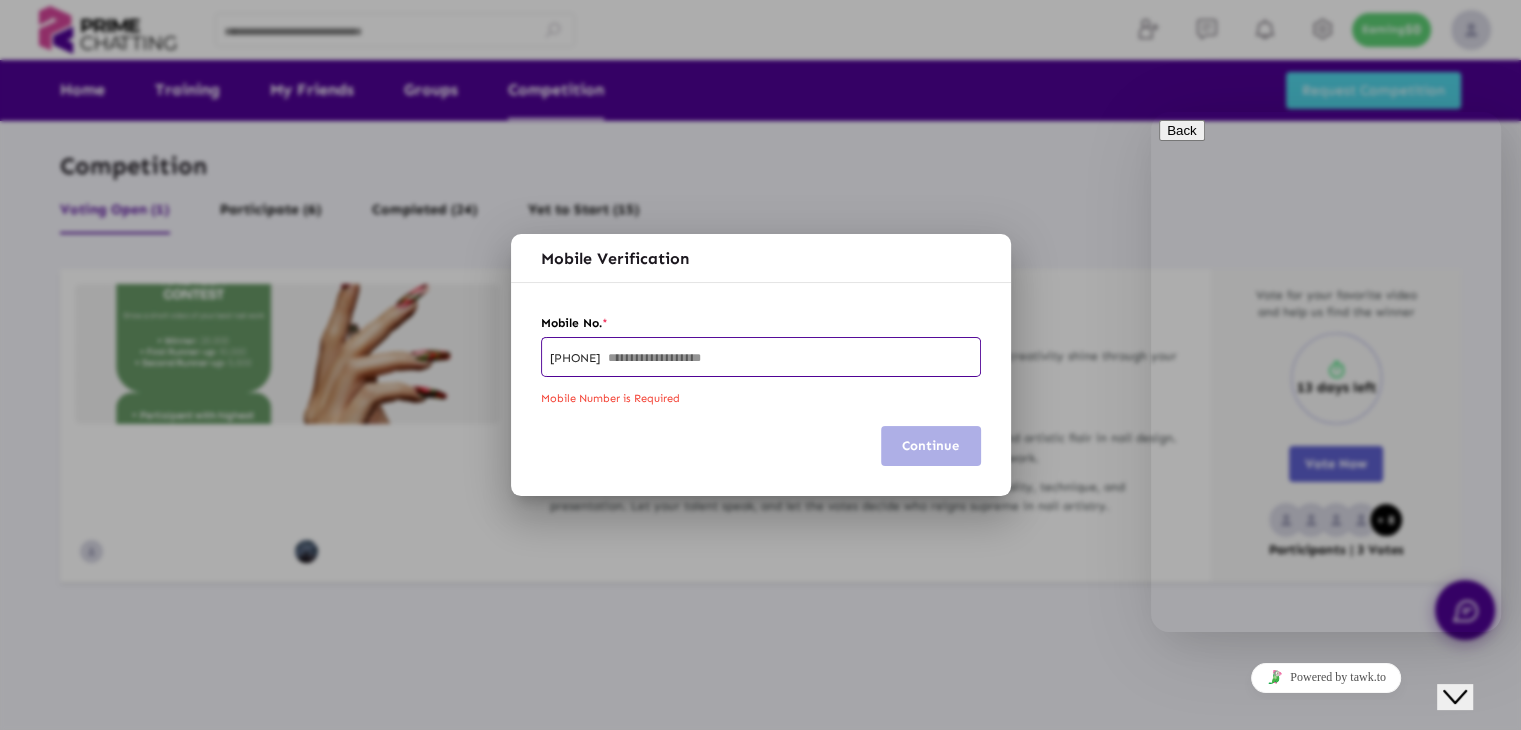 click on "+234" at bounding box center [579, 359] 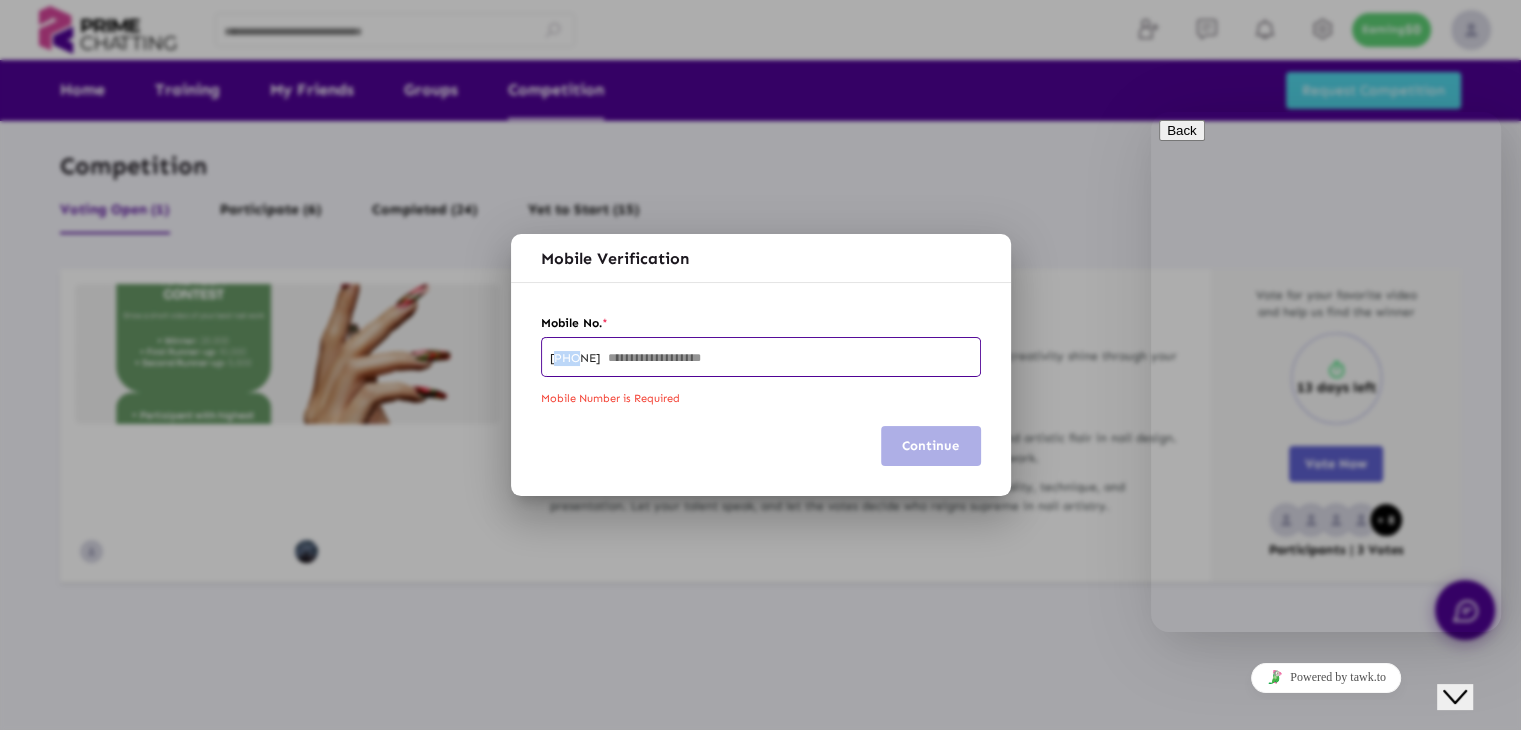 click on "+234" at bounding box center (579, 359) 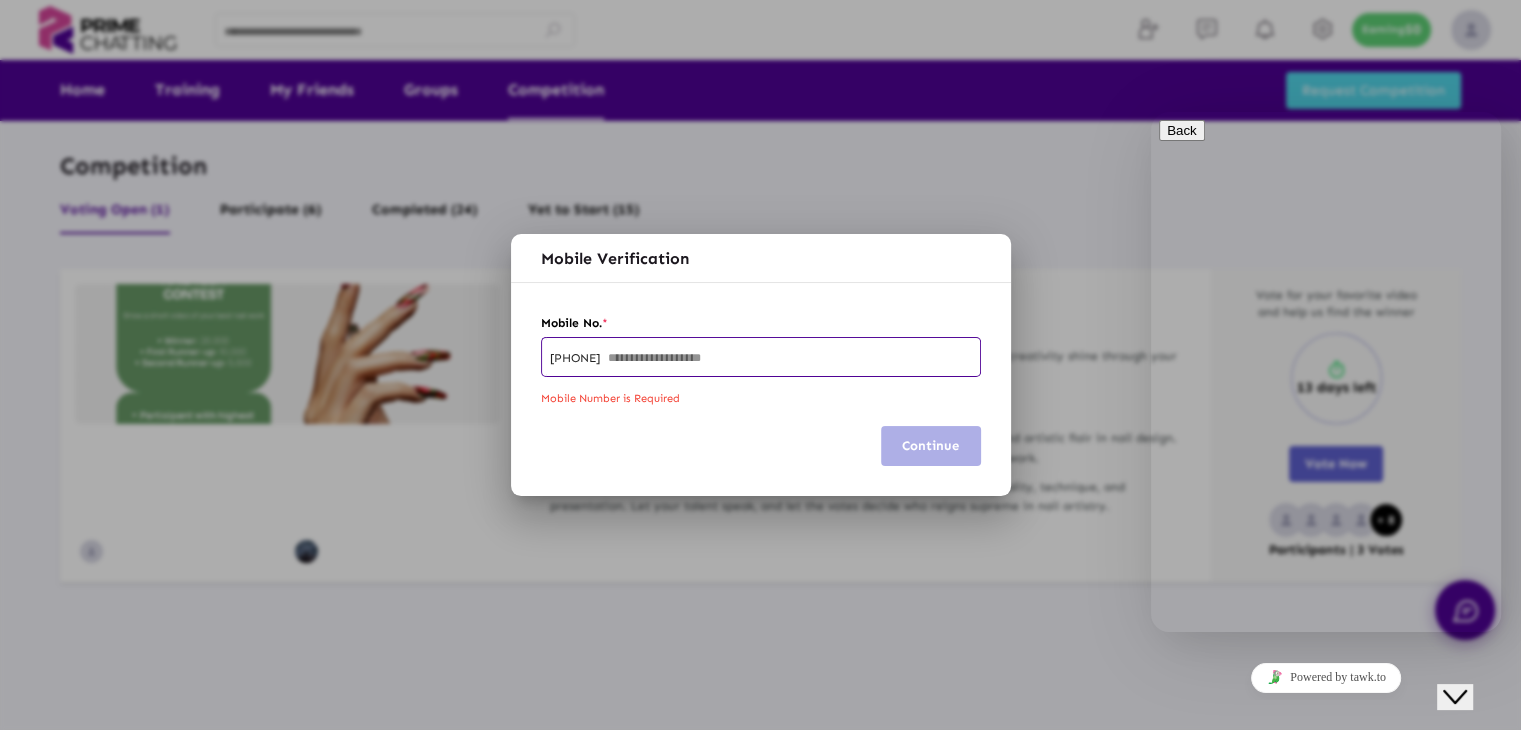 click on "+234" at bounding box center (761, 356) 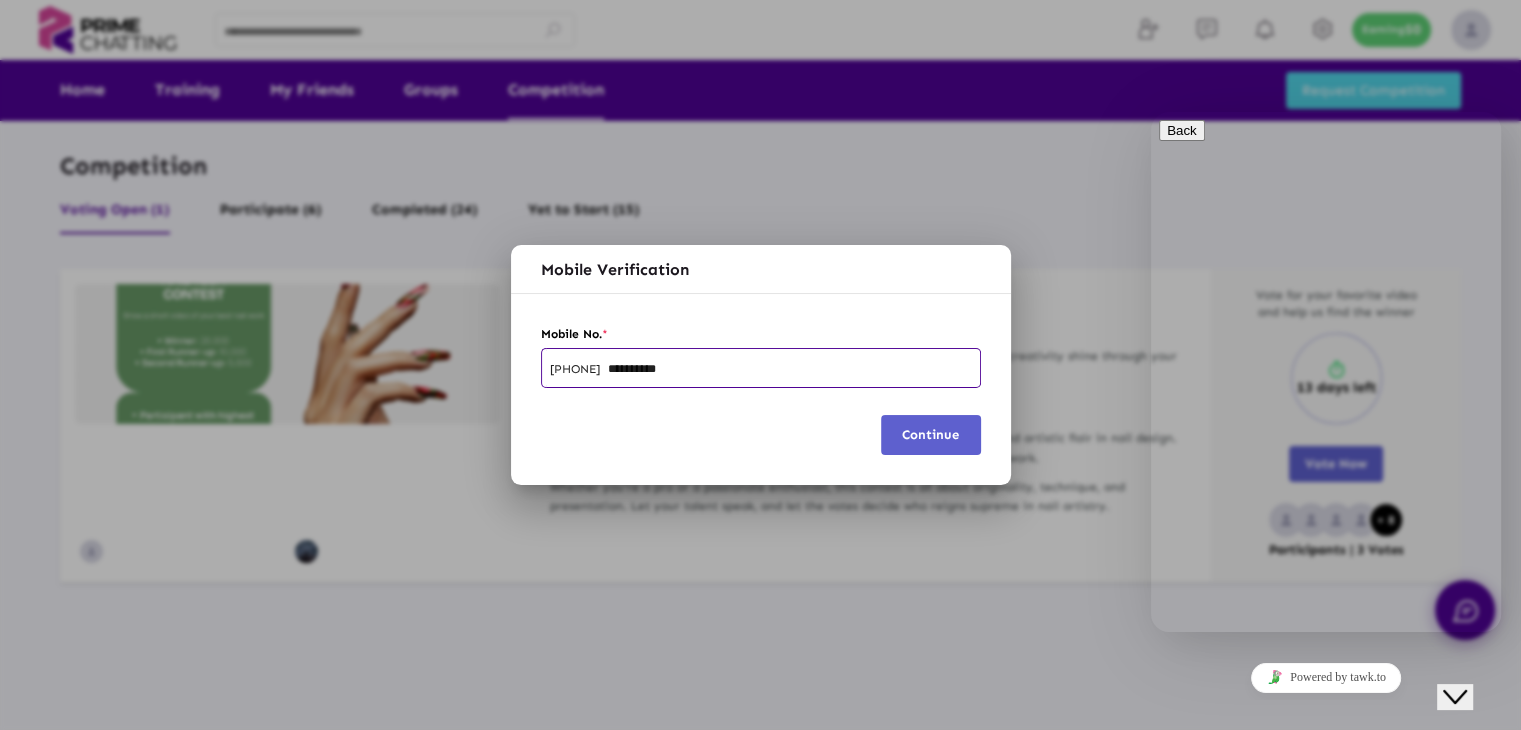 type on "**********" 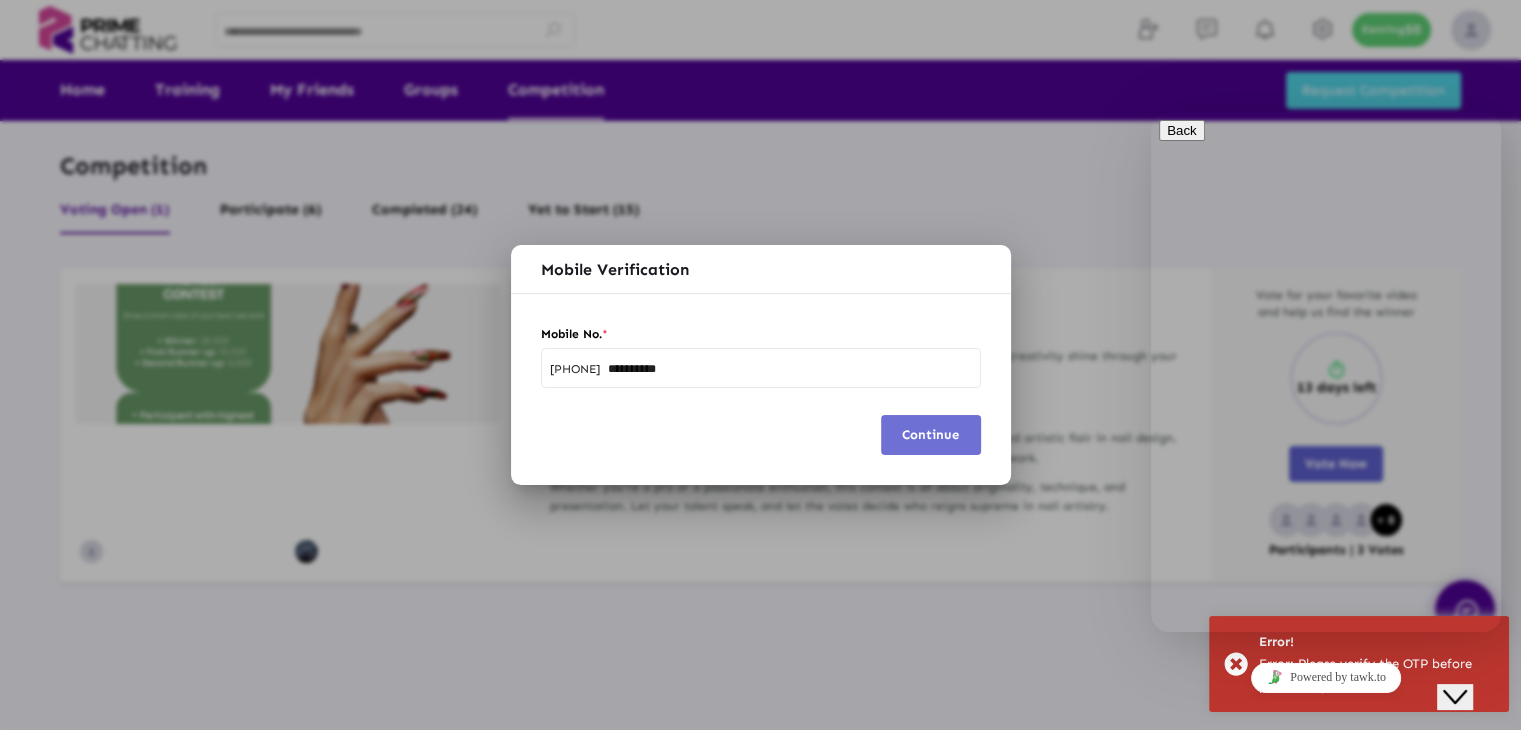 click on "Continue" at bounding box center [930, 434] 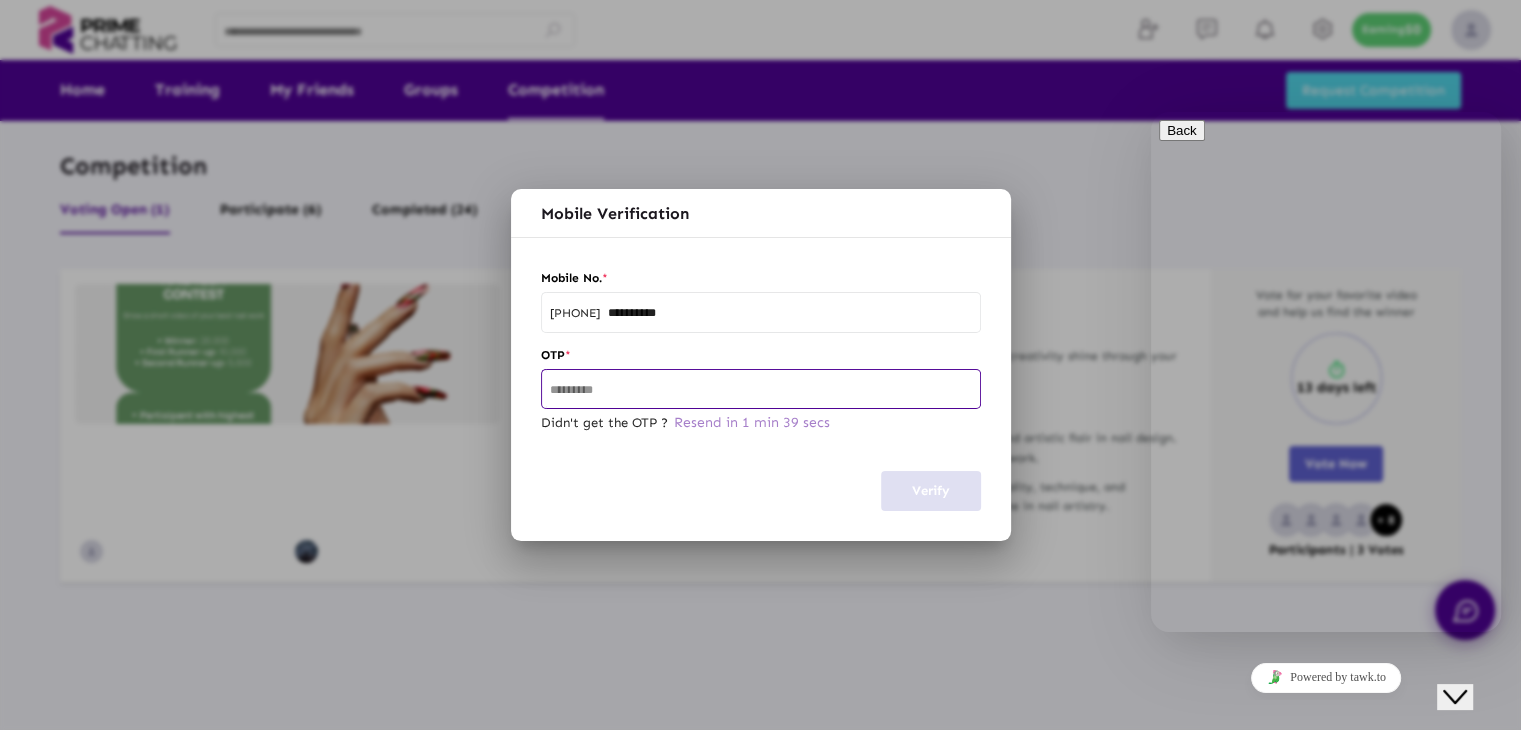 click at bounding box center (761, 391) 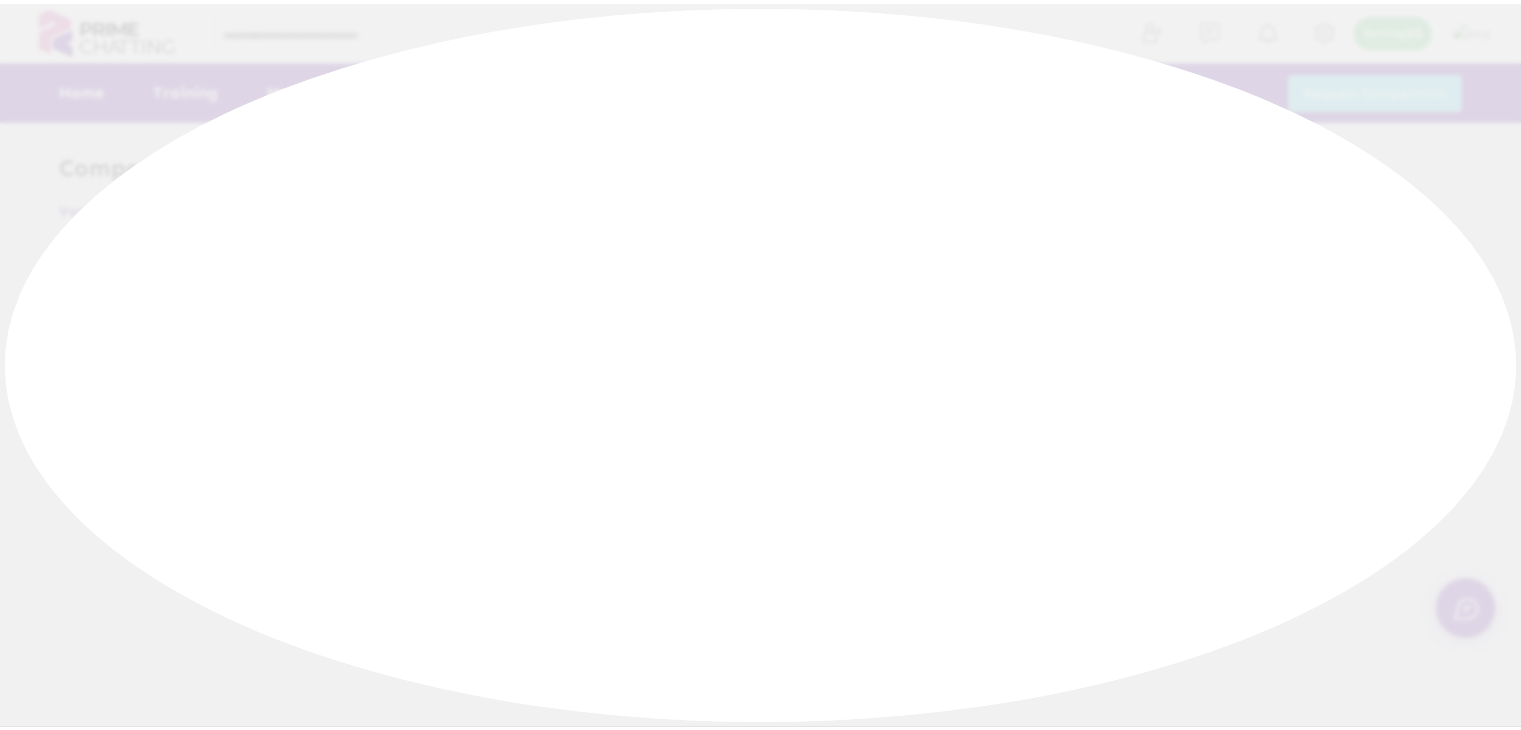 scroll, scrollTop: 0, scrollLeft: 0, axis: both 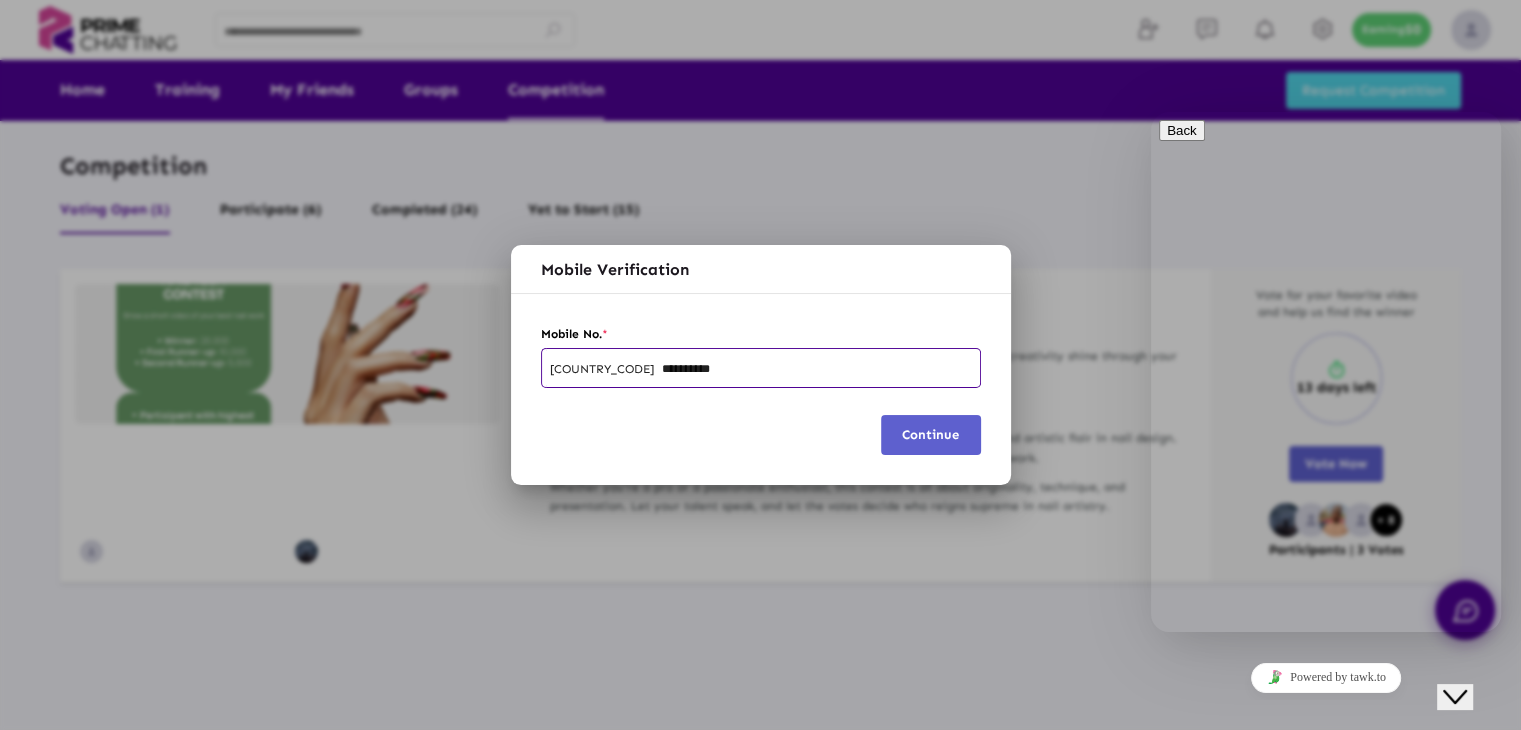 type on "**********" 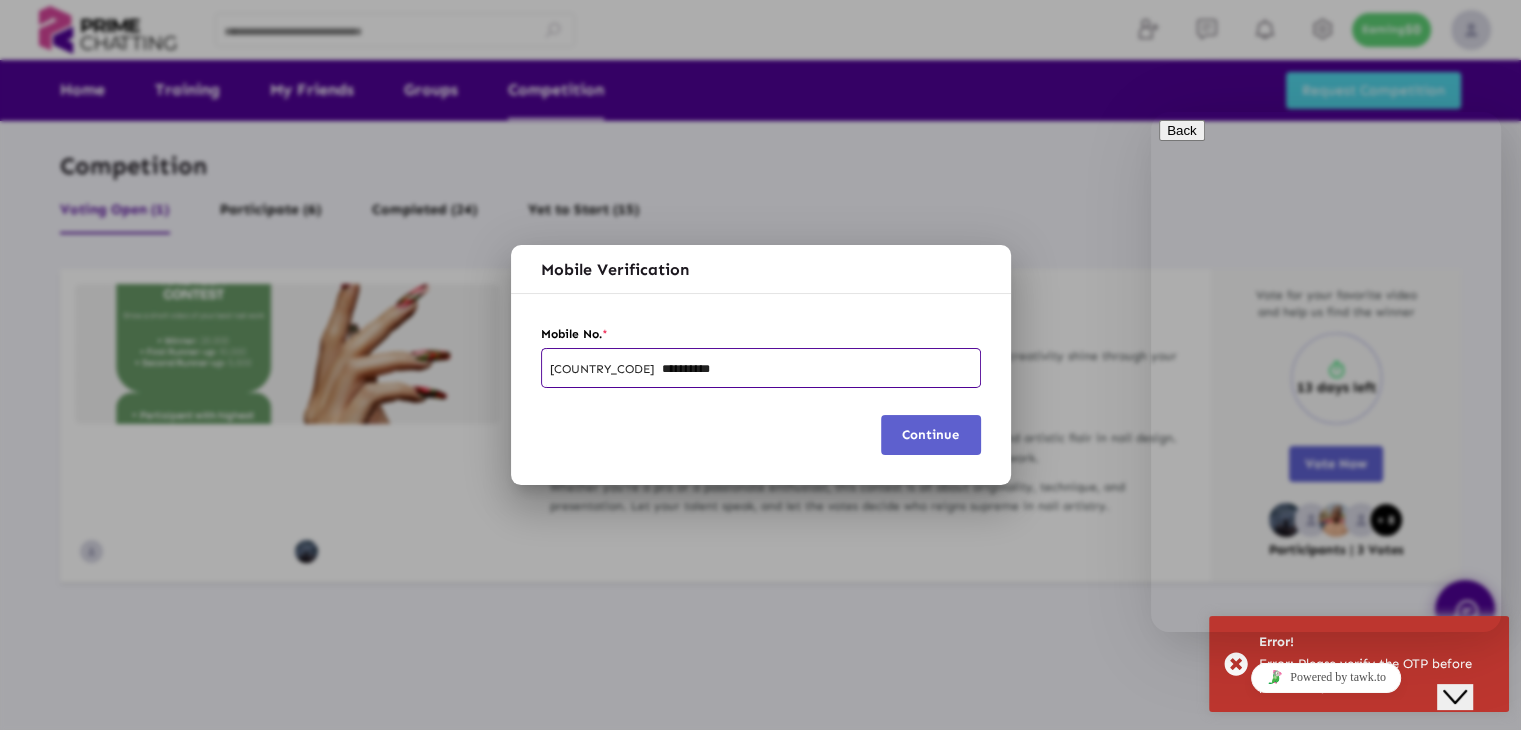 click at bounding box center [760, 365] 